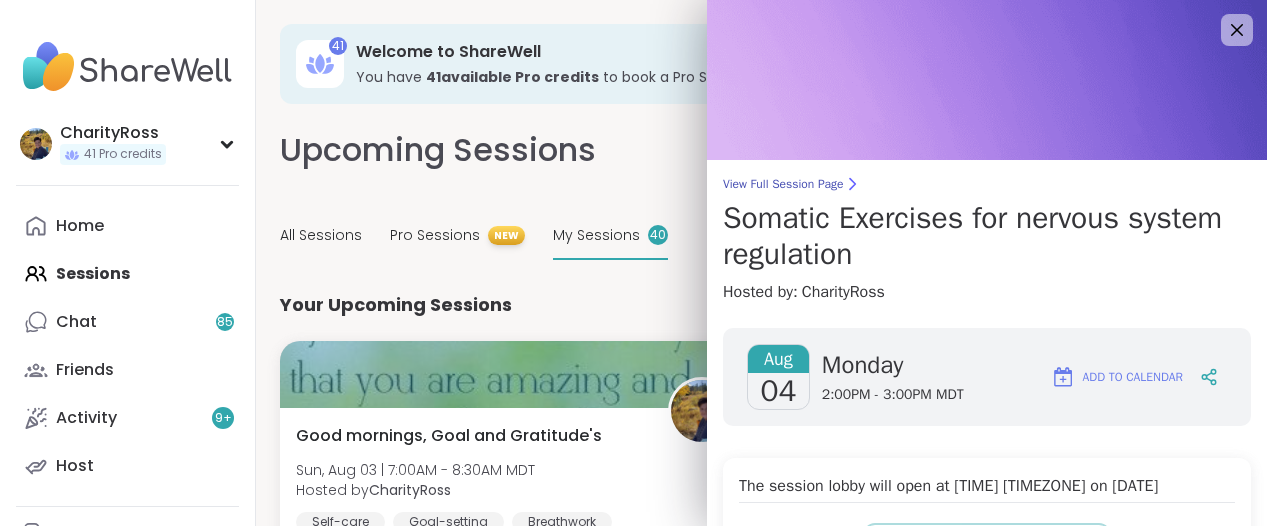 scroll, scrollTop: 1250, scrollLeft: 0, axis: vertical 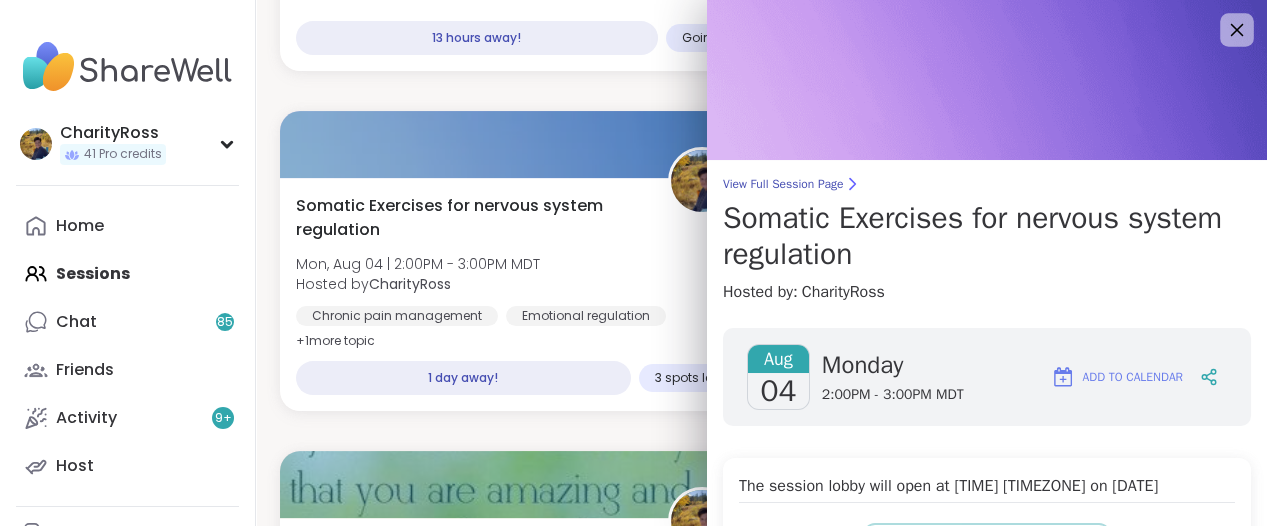click 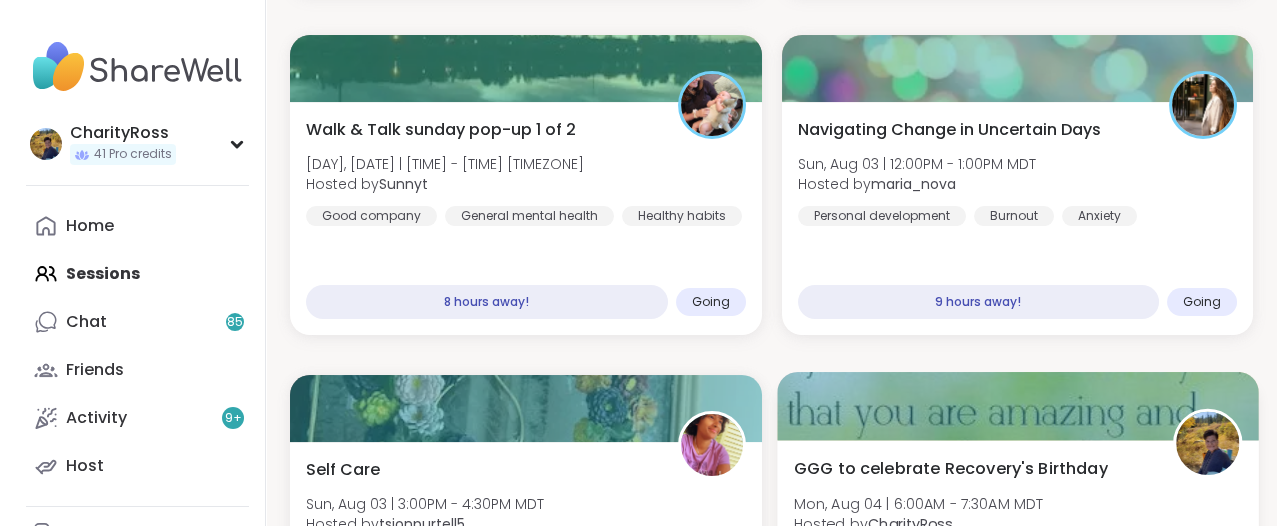 scroll, scrollTop: 21, scrollLeft: 0, axis: vertical 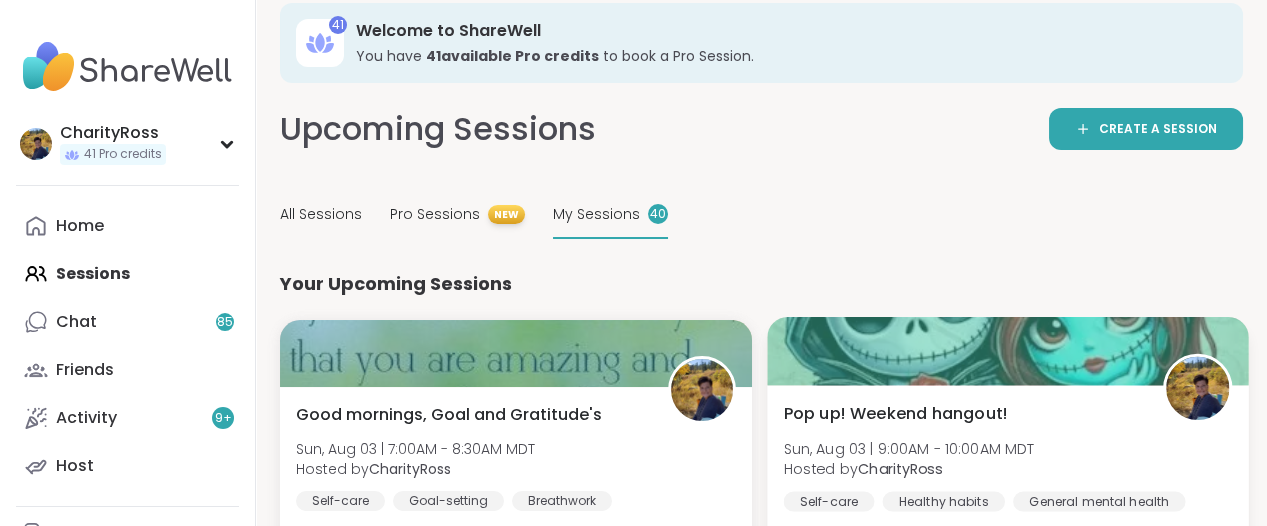 click at bounding box center [1007, 351] 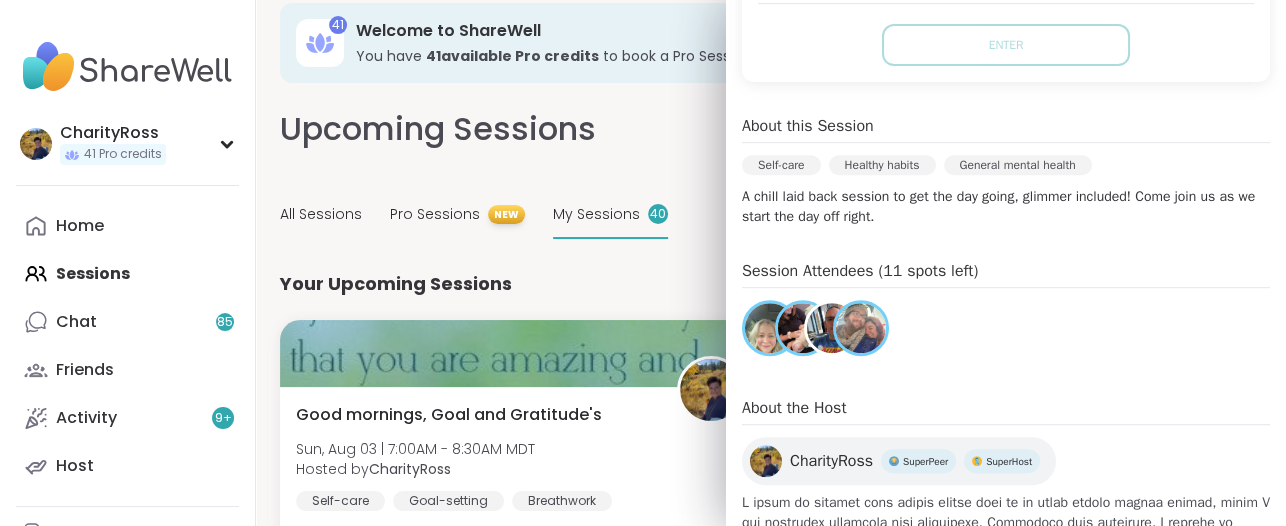 scroll, scrollTop: 500, scrollLeft: 0, axis: vertical 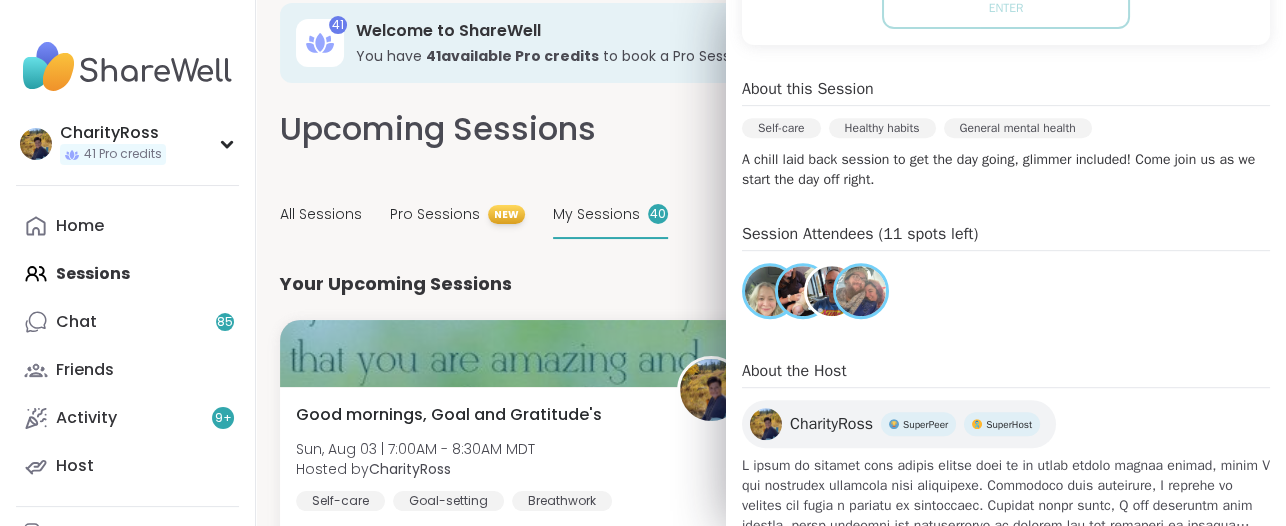 click at bounding box center [861, 291] 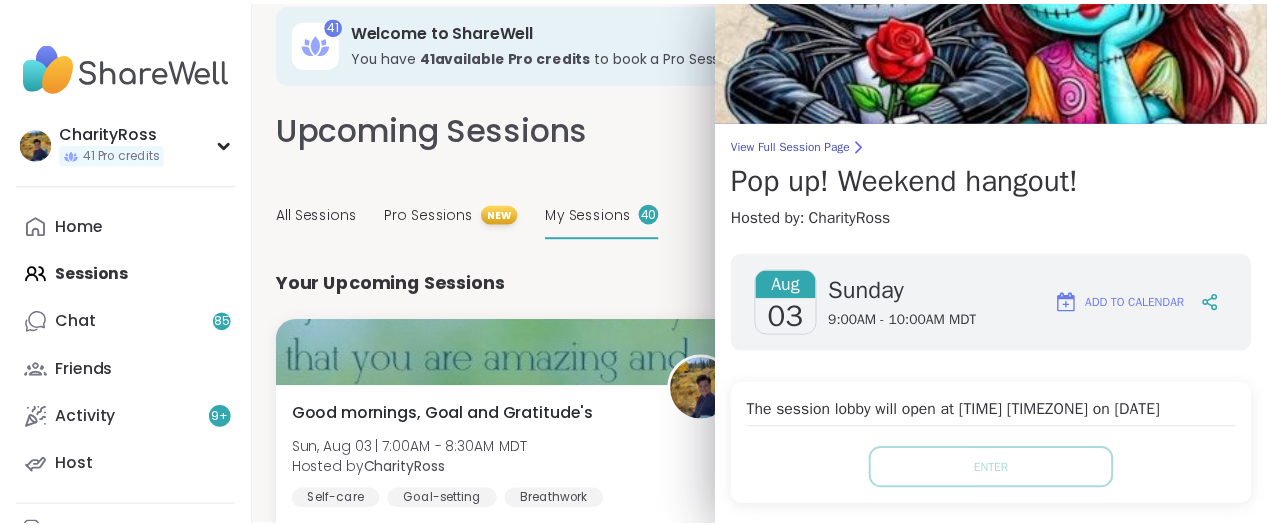 scroll, scrollTop: 0, scrollLeft: 0, axis: both 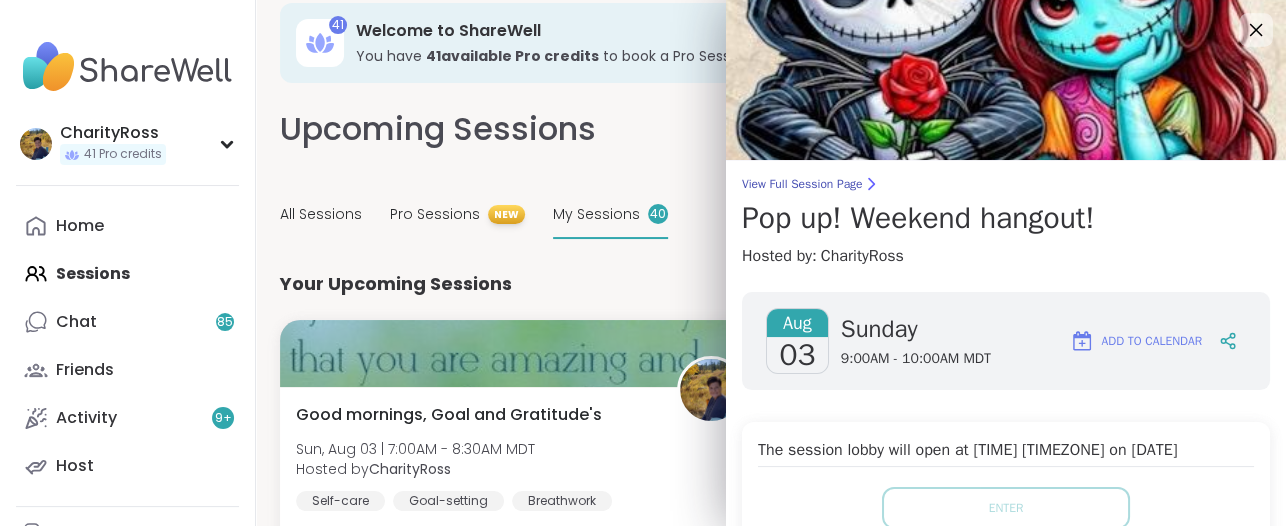 click 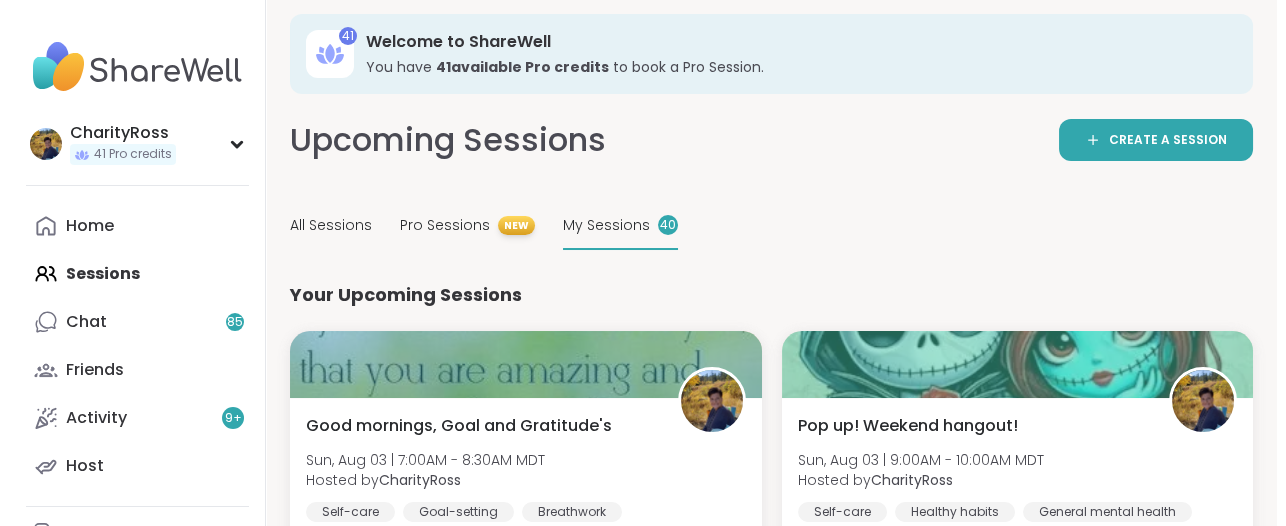 scroll, scrollTop: 0, scrollLeft: 0, axis: both 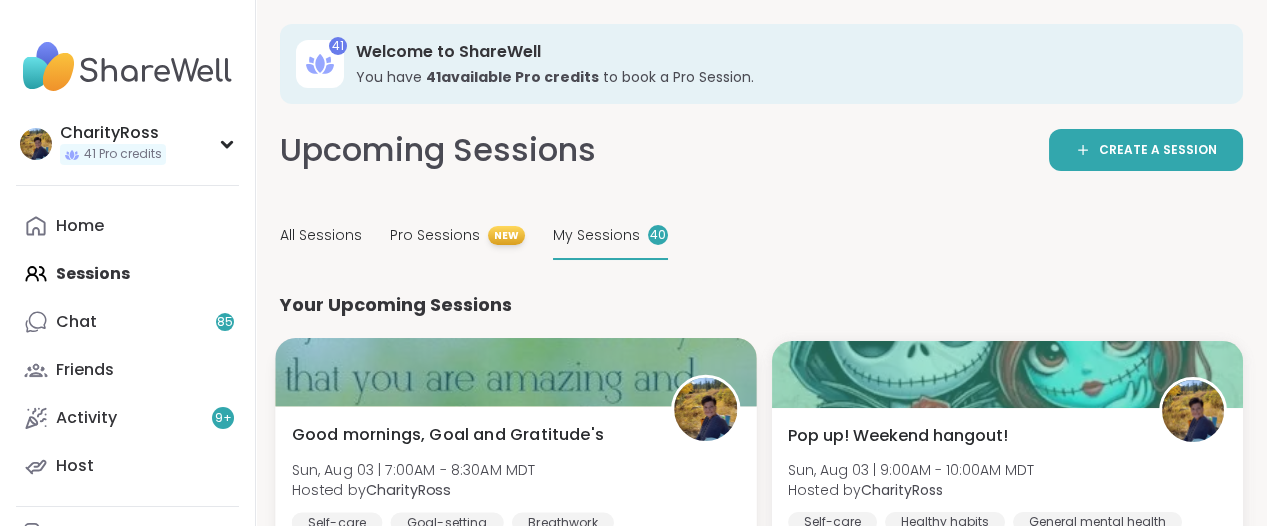 click at bounding box center (515, 372) 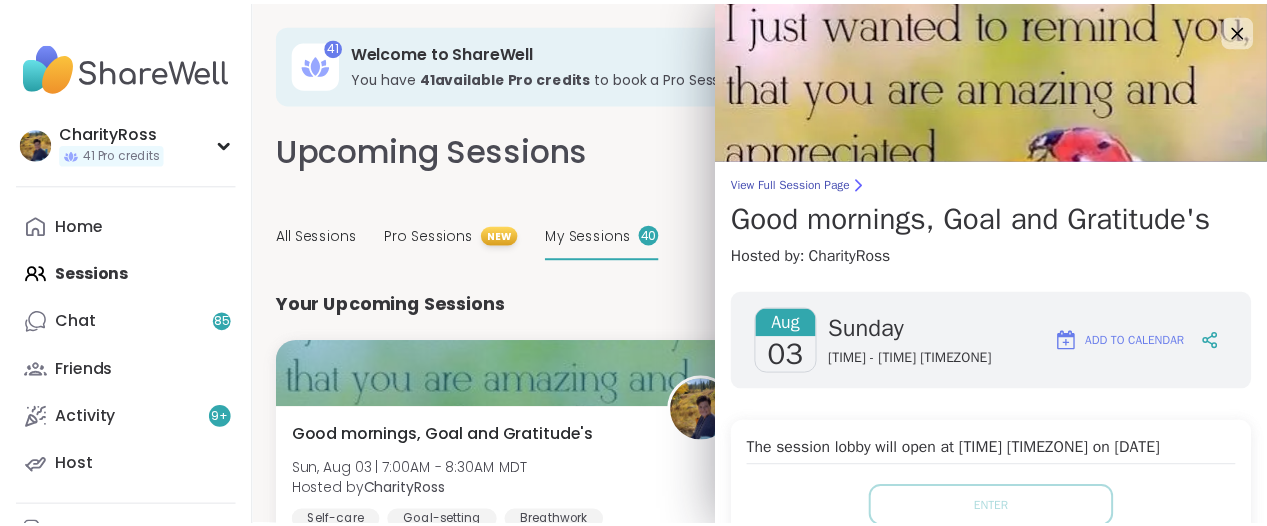 scroll, scrollTop: 0, scrollLeft: 0, axis: both 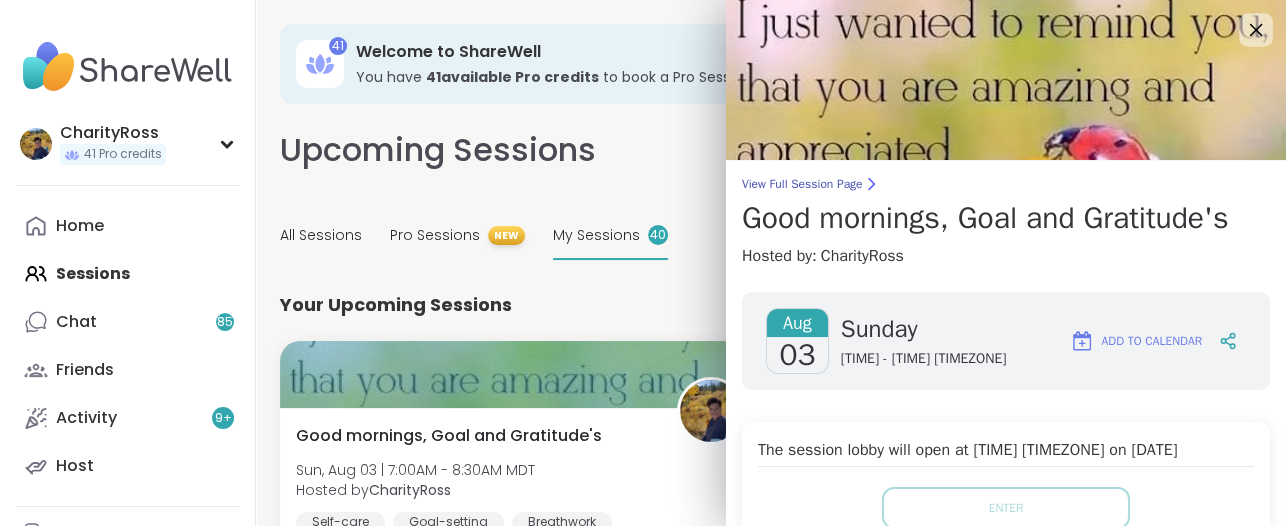 click 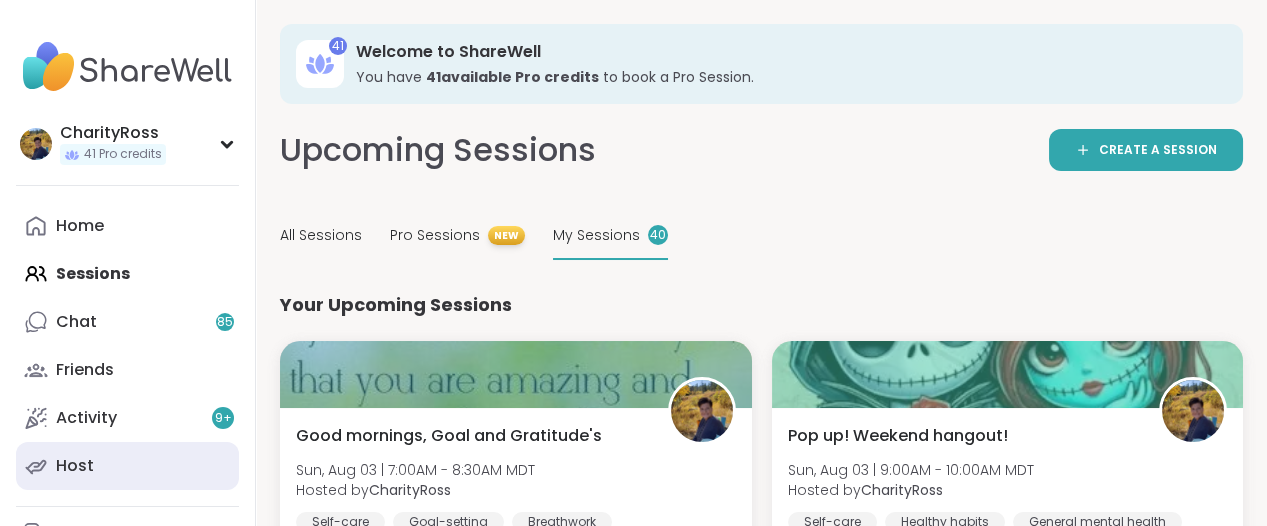 click on "Host" at bounding box center [127, 466] 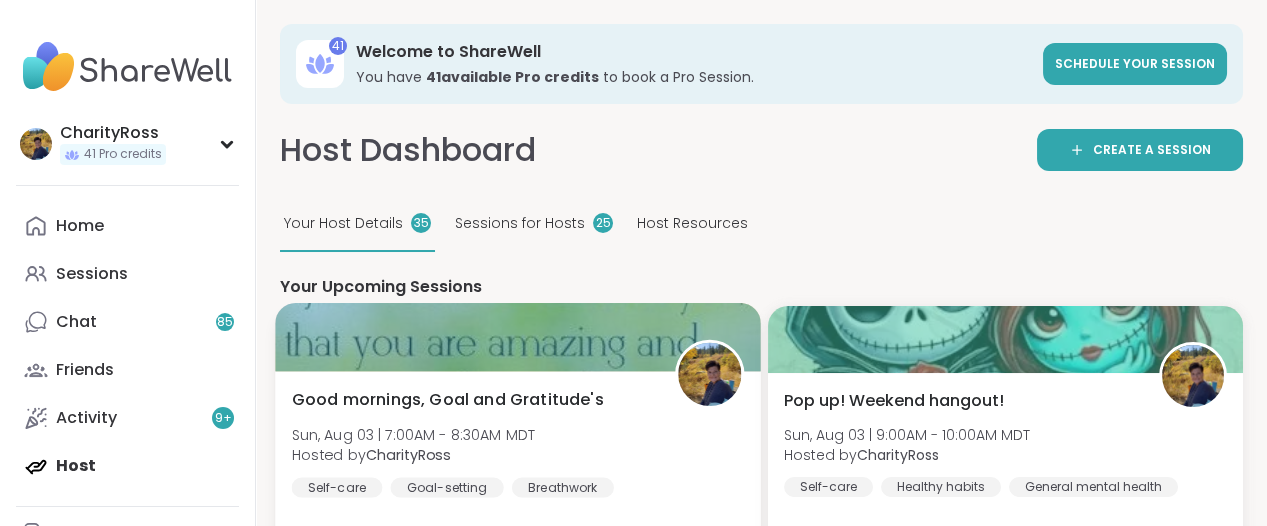 click on "Good mornings, Goal and Gratitude's" at bounding box center (448, 400) 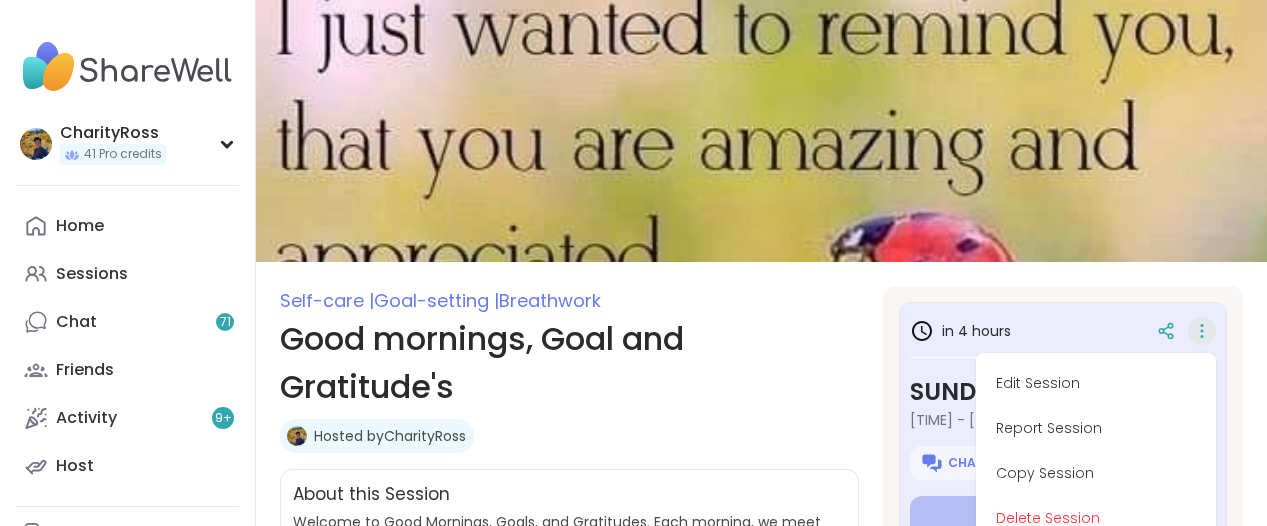 scroll, scrollTop: 0, scrollLeft: 0, axis: both 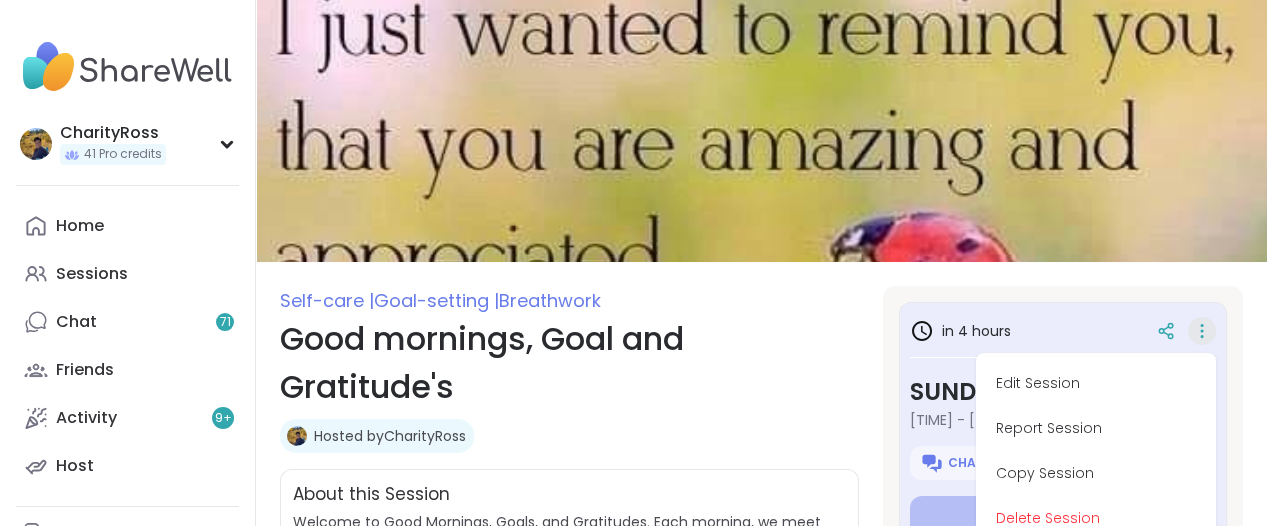 click on "Edit Session" at bounding box center (1096, 383) 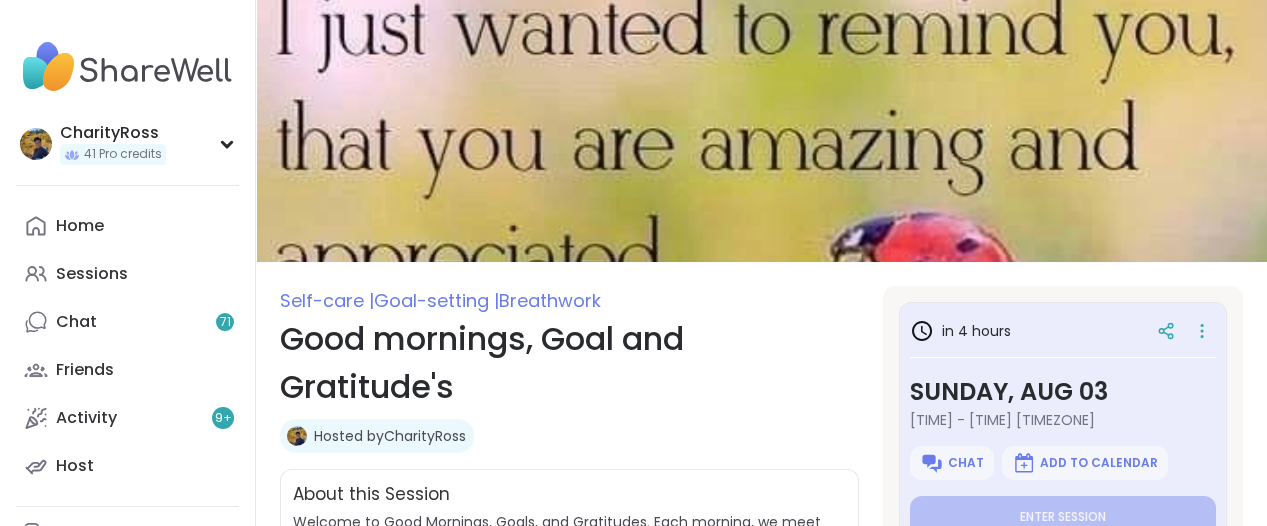 scroll, scrollTop: 0, scrollLeft: 0, axis: both 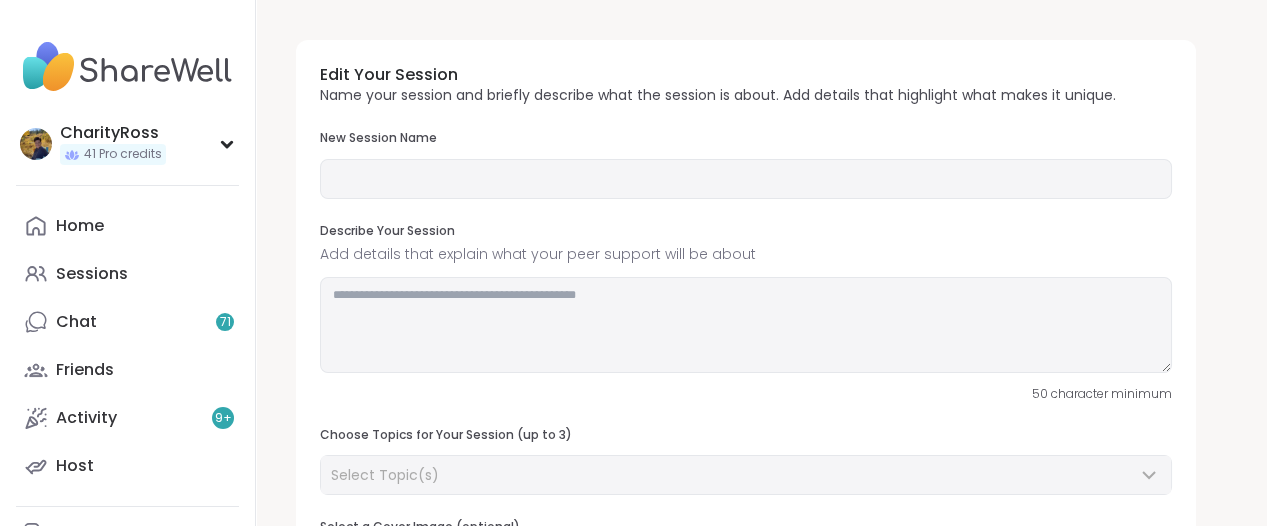 type on "**********" 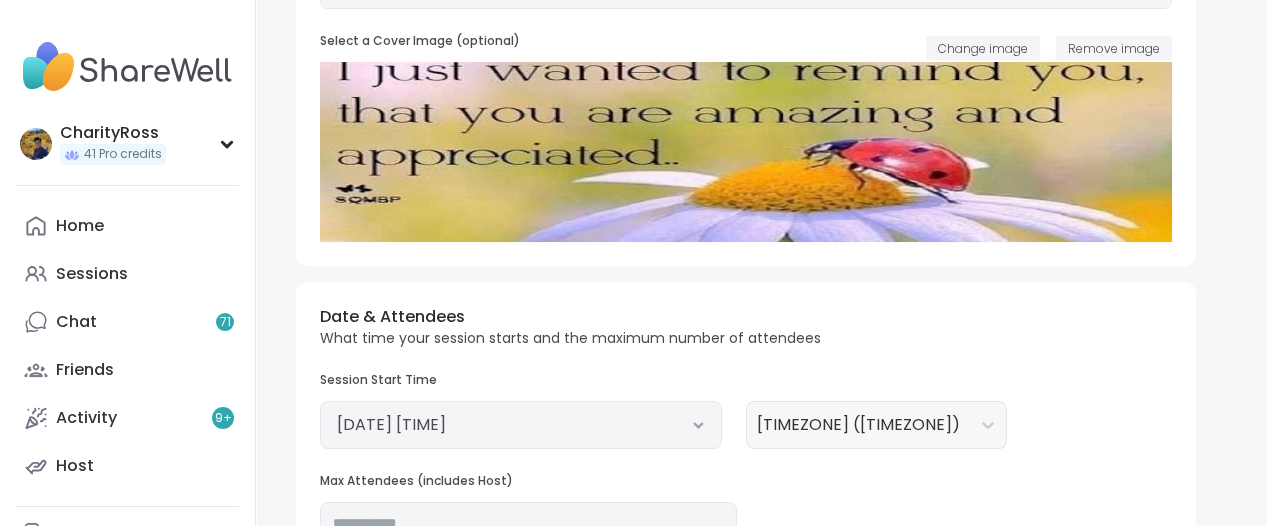 scroll, scrollTop: 625, scrollLeft: 0, axis: vertical 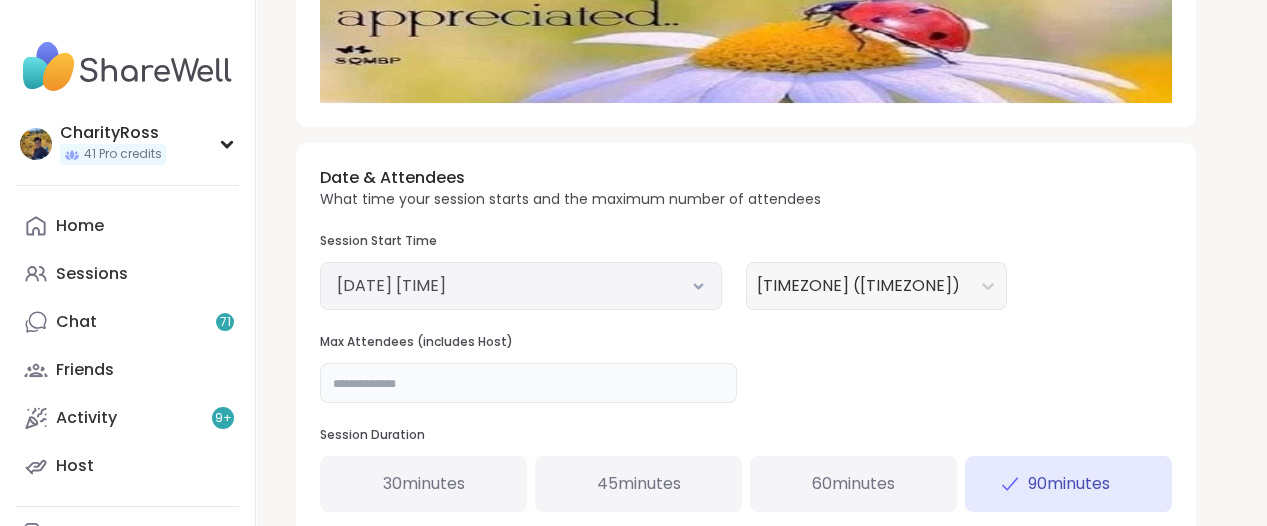 drag, startPoint x: 352, startPoint y: 385, endPoint x: 340, endPoint y: 384, distance: 12.0415945 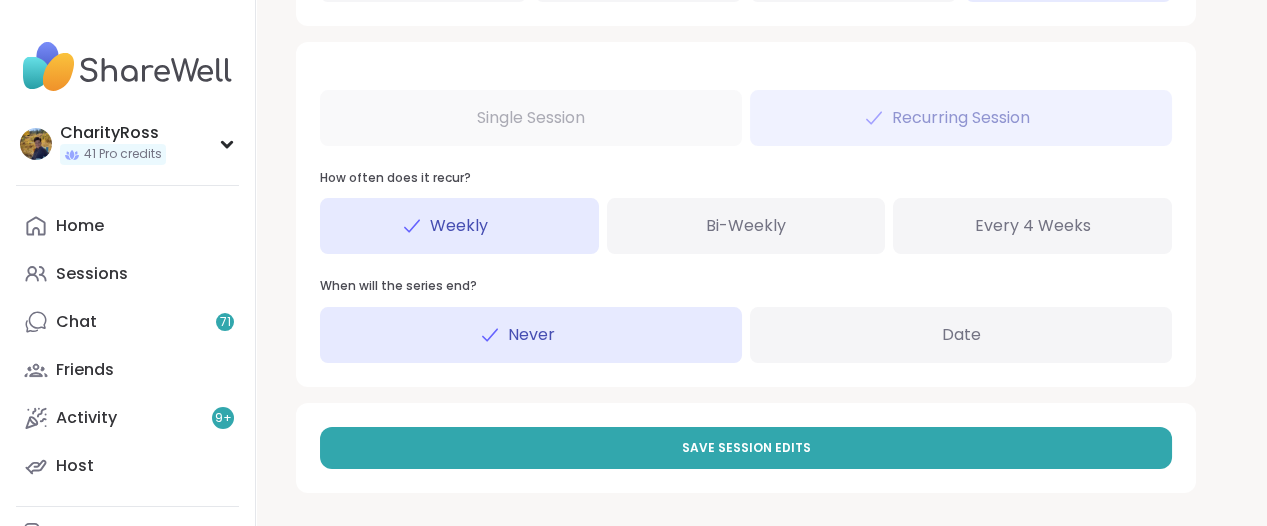 scroll, scrollTop: 1137, scrollLeft: 0, axis: vertical 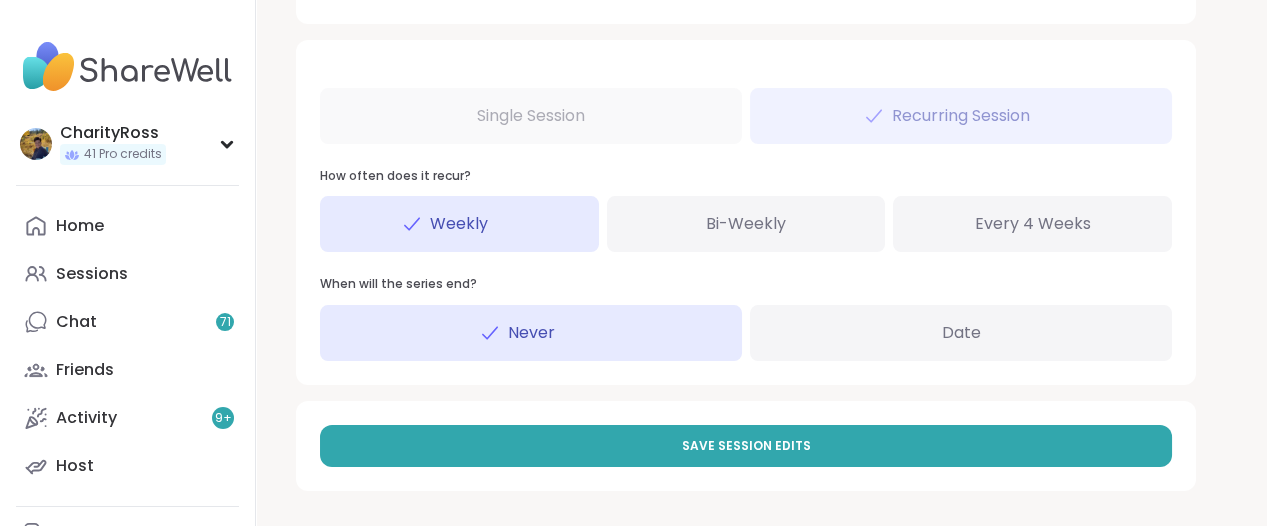 type on "**" 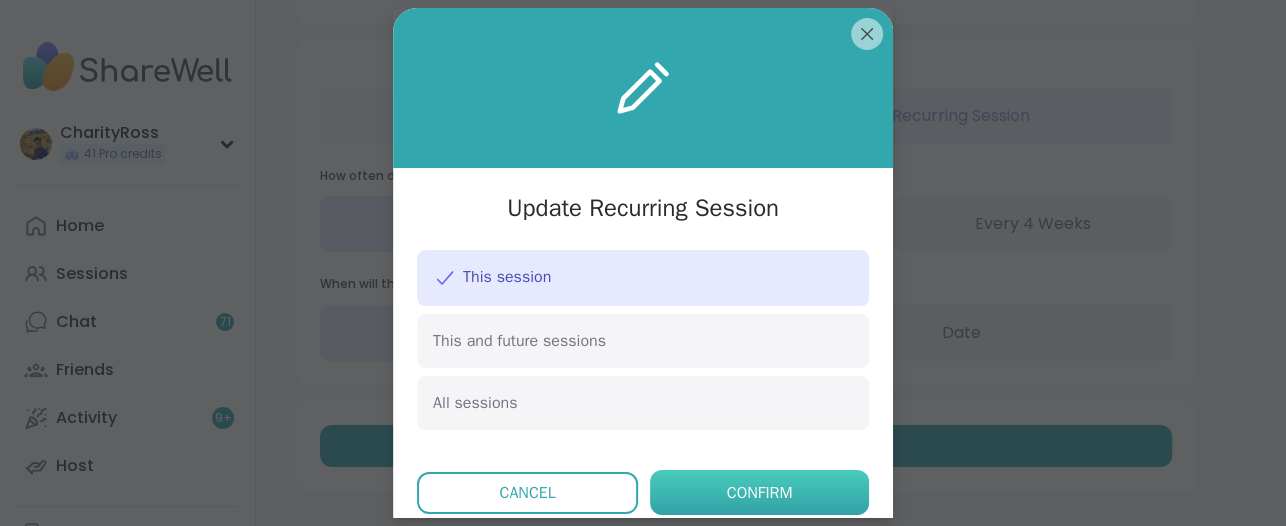 click on "Confirm" at bounding box center (759, 492) 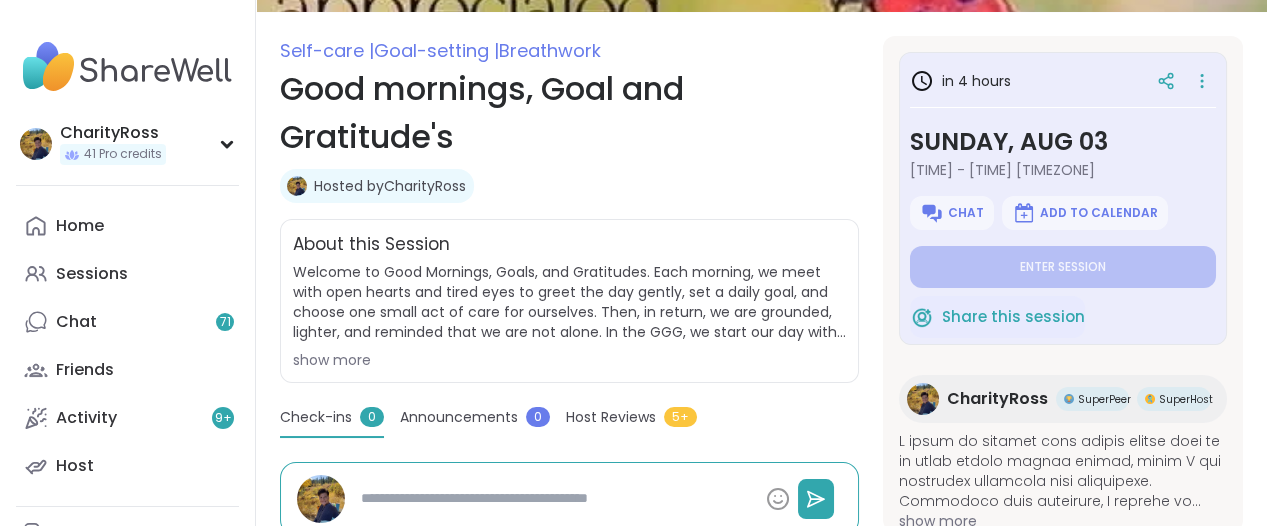 scroll, scrollTop: 375, scrollLeft: 0, axis: vertical 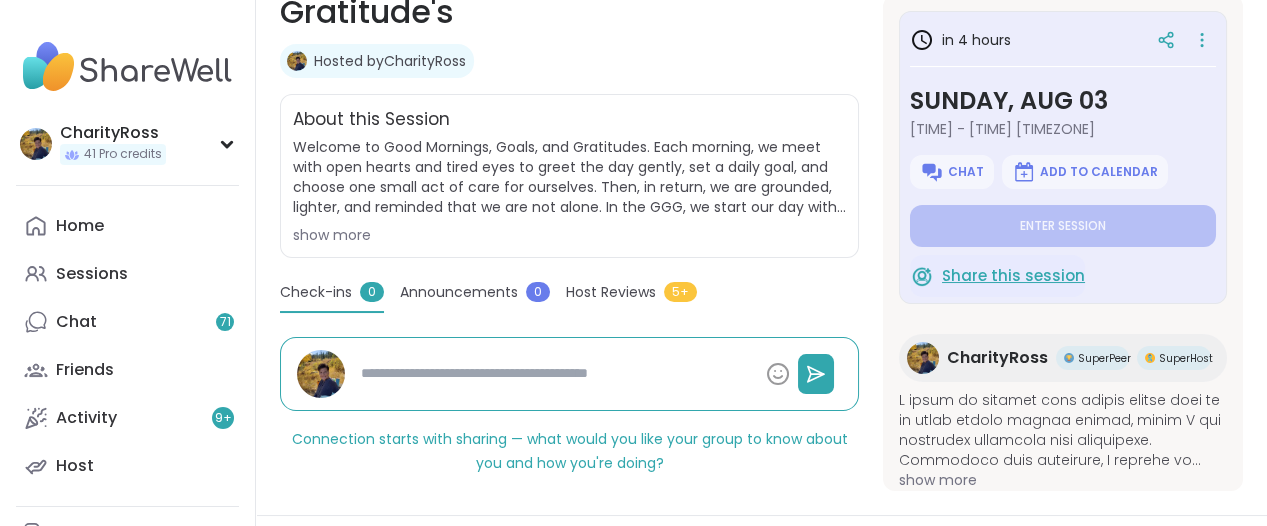 click on "Share this session" at bounding box center (1013, 275) 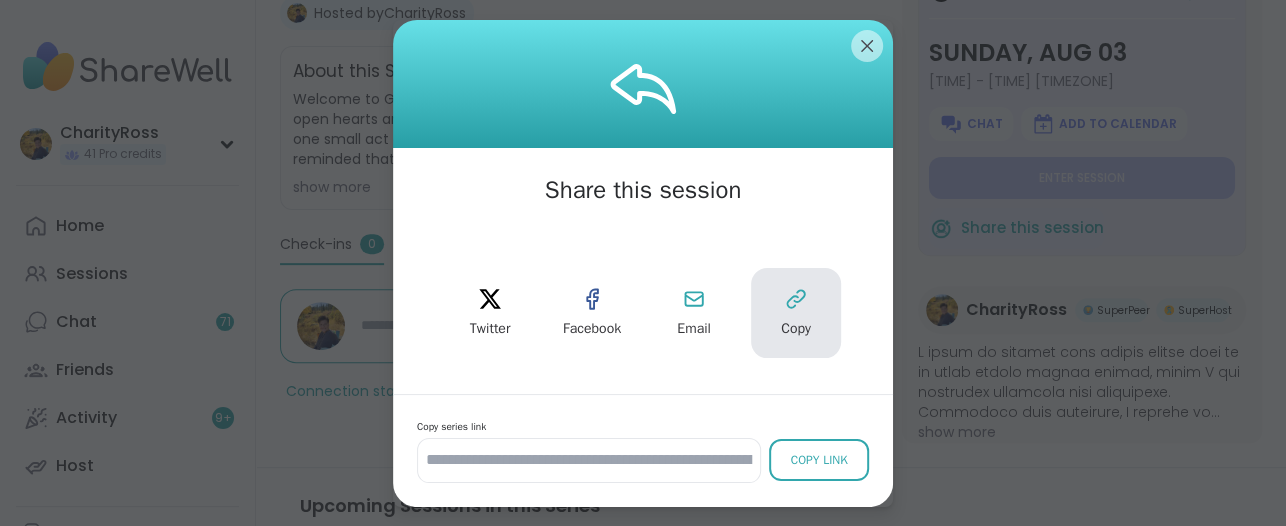 click 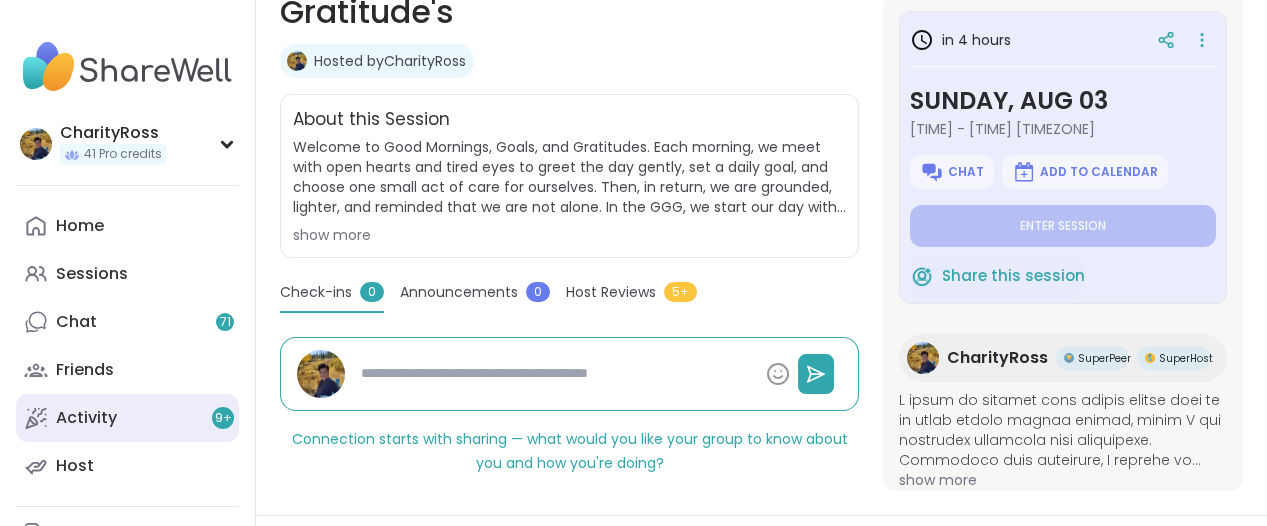 click on "Activity 9 +" at bounding box center [127, 418] 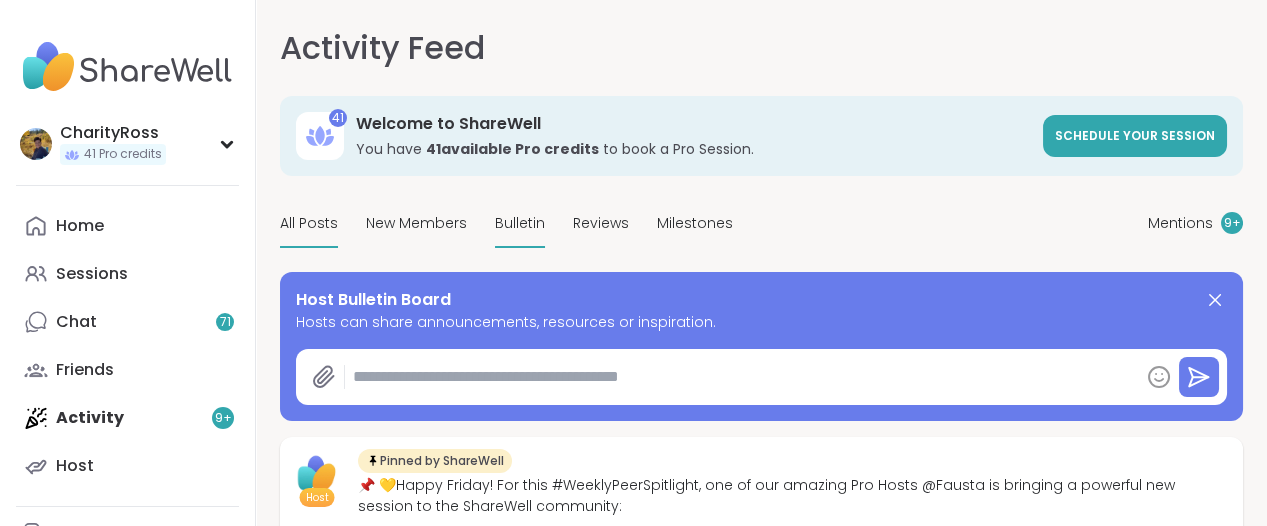 click on "Bulletin" at bounding box center (520, 223) 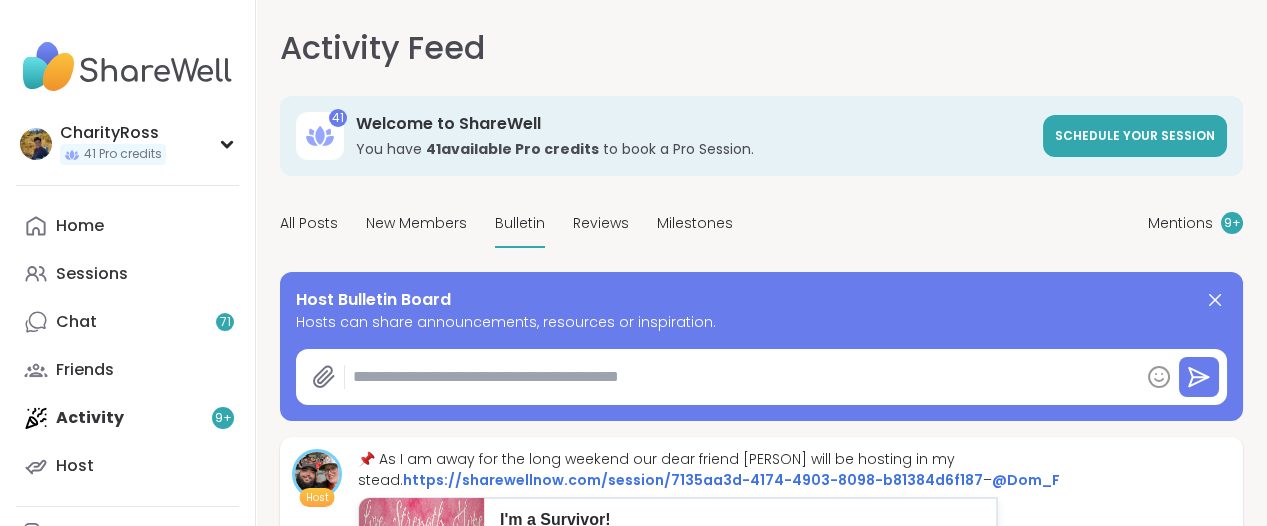click at bounding box center [742, 377] 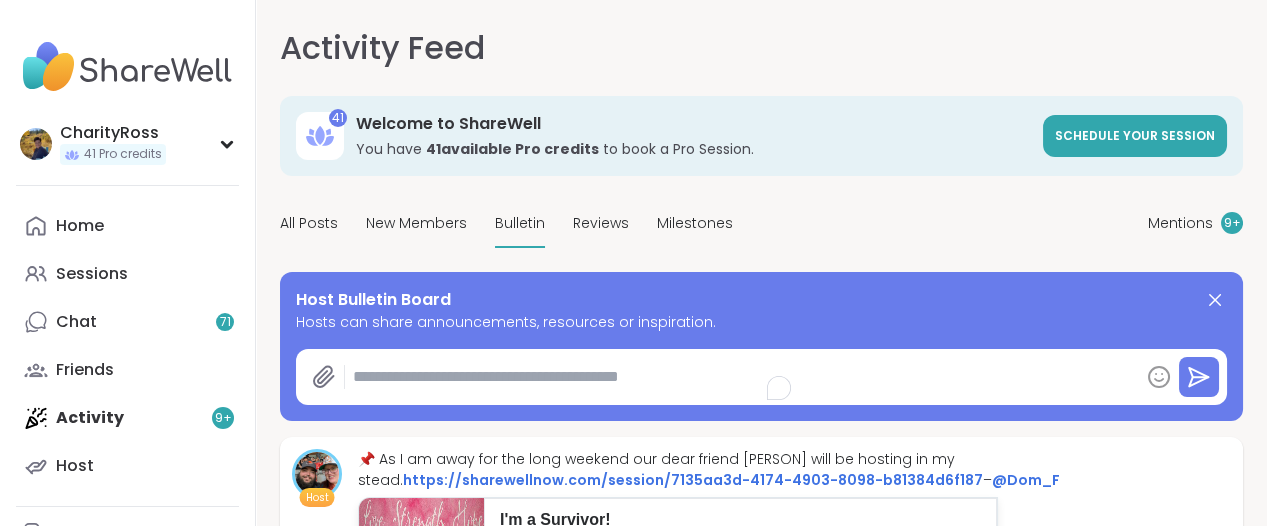 paste on "**********" 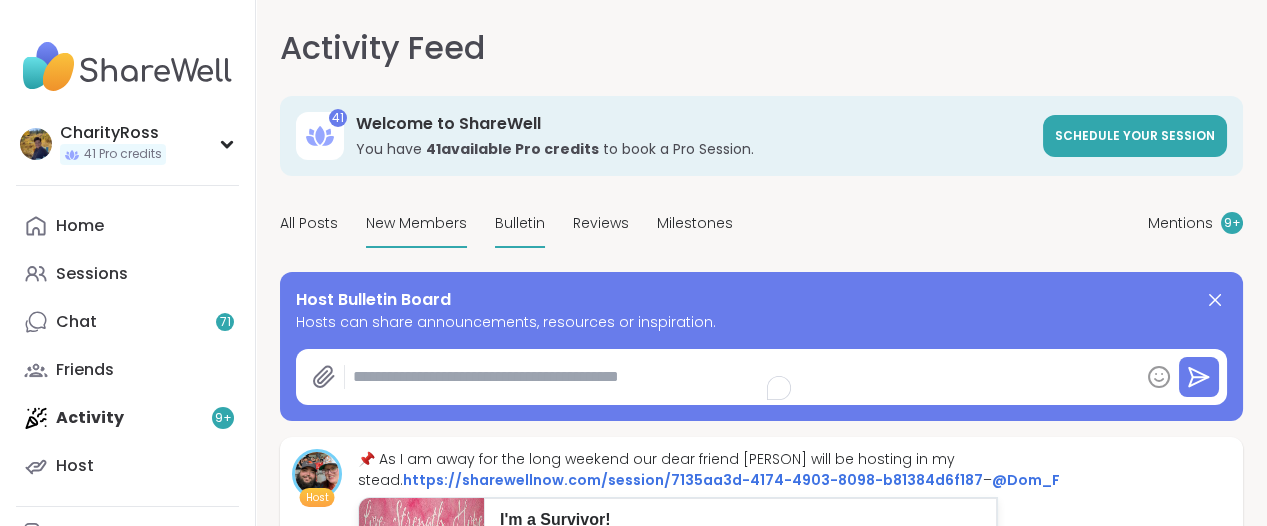 type on "*" 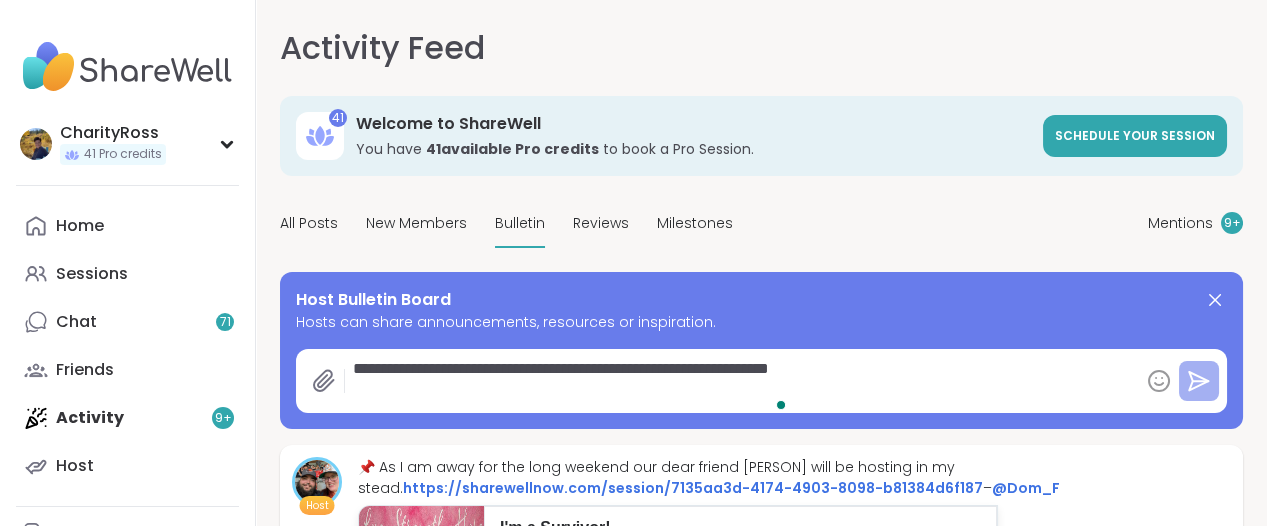 type on "**********" 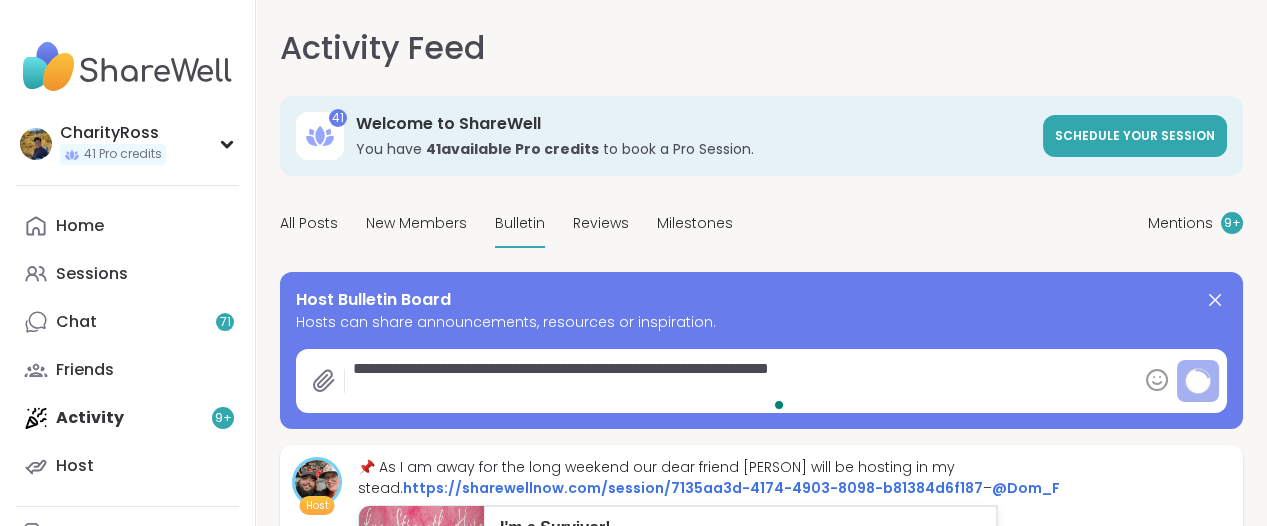 type on "*" 